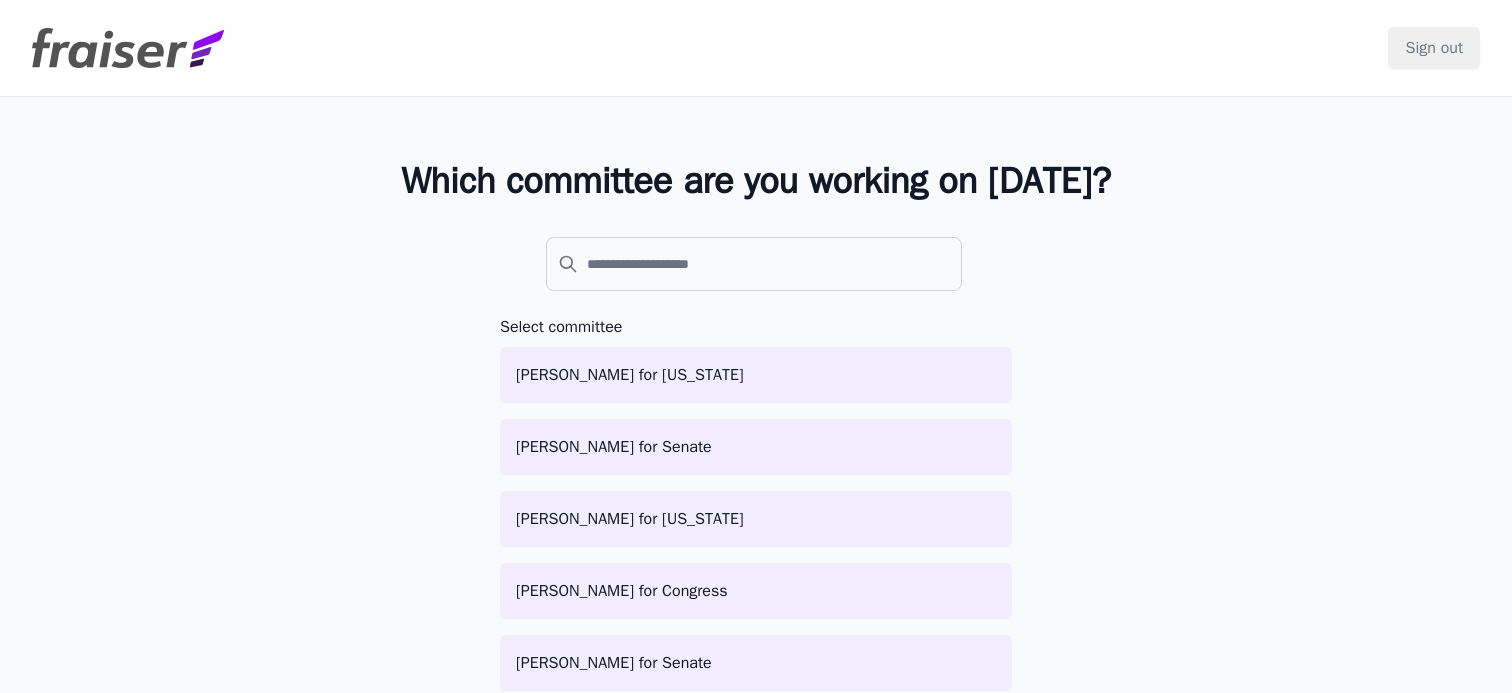 scroll, scrollTop: 0, scrollLeft: 0, axis: both 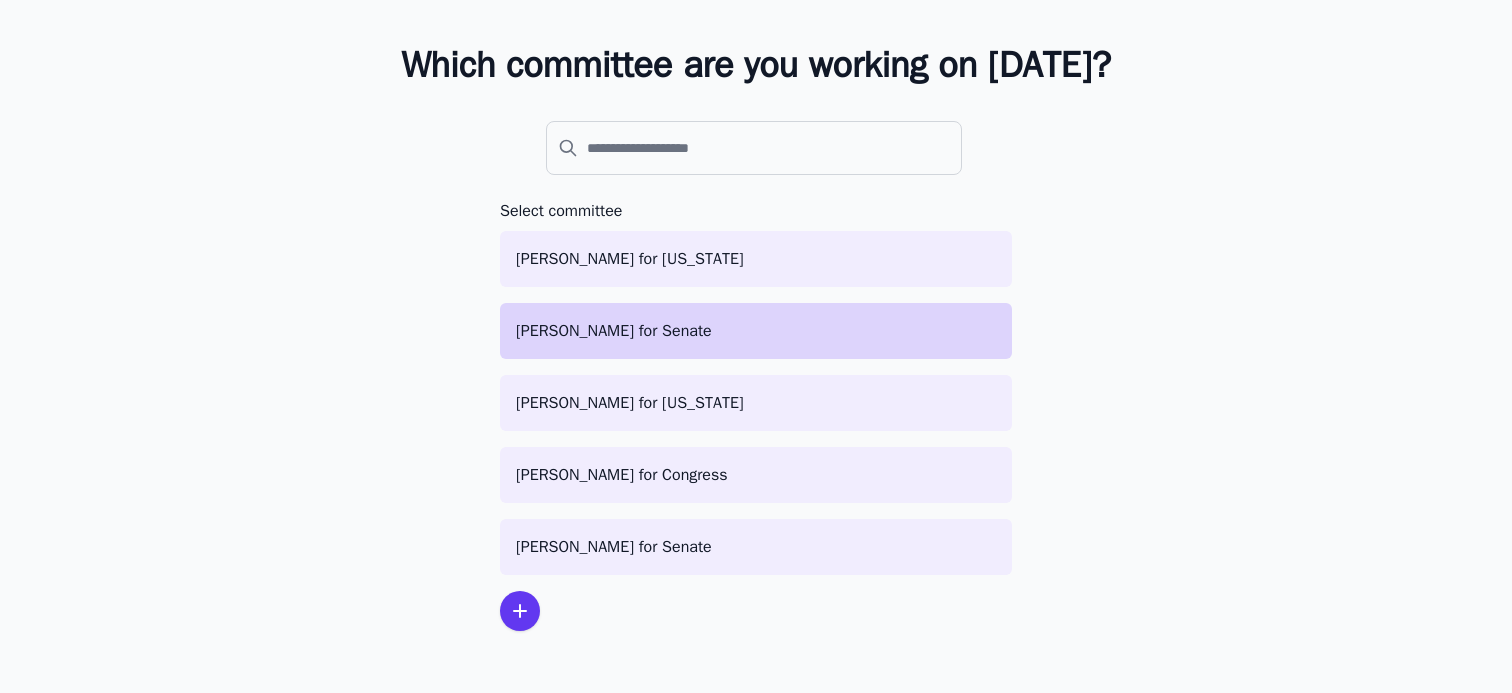 click on "[PERSON_NAME] for Senate" at bounding box center [756, 331] 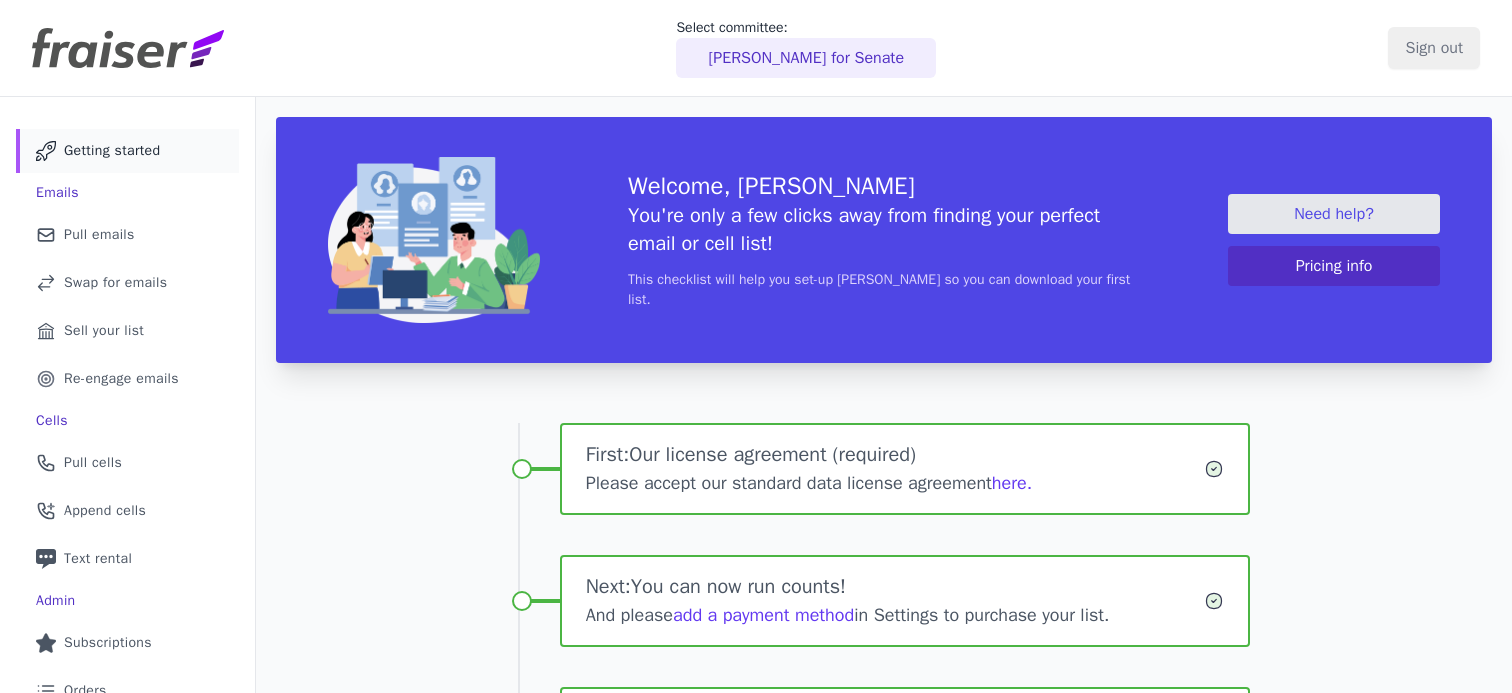 scroll, scrollTop: 0, scrollLeft: 0, axis: both 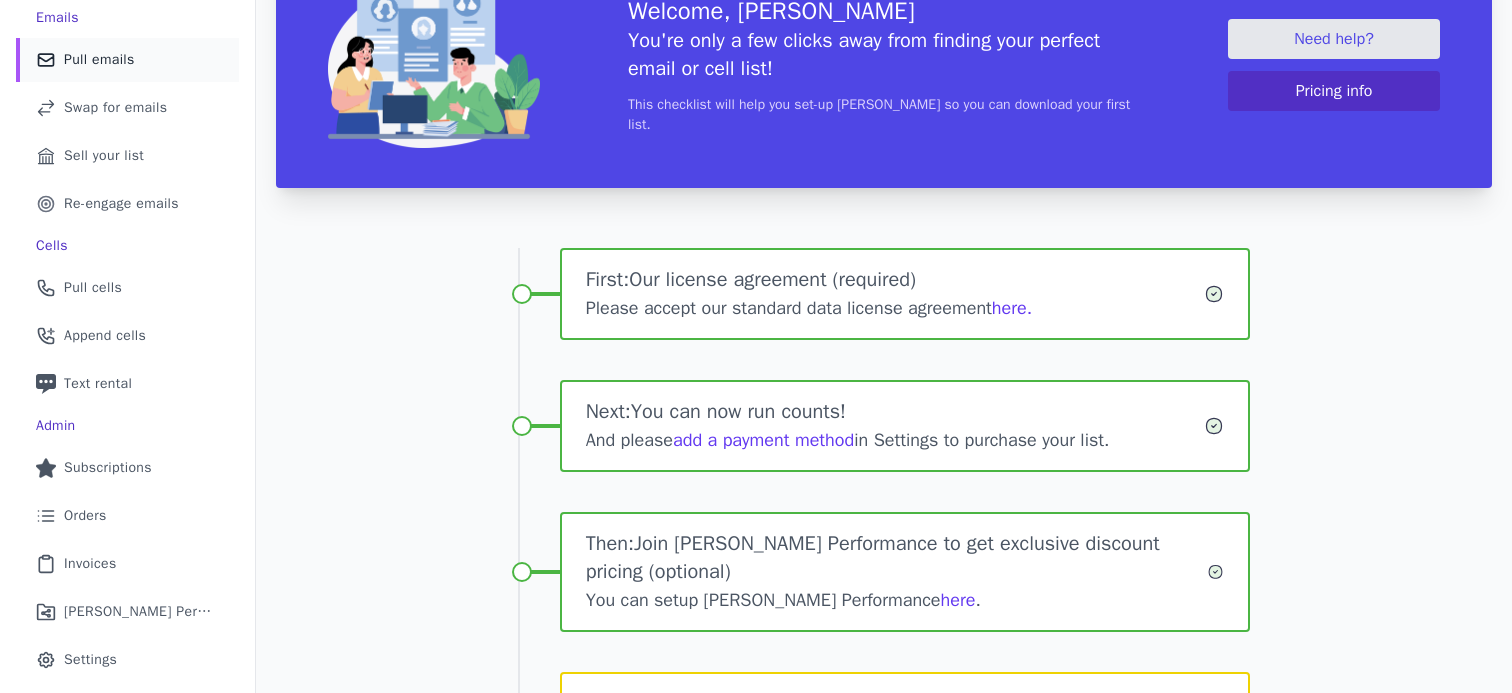 click on "Pull emails" at bounding box center [99, 60] 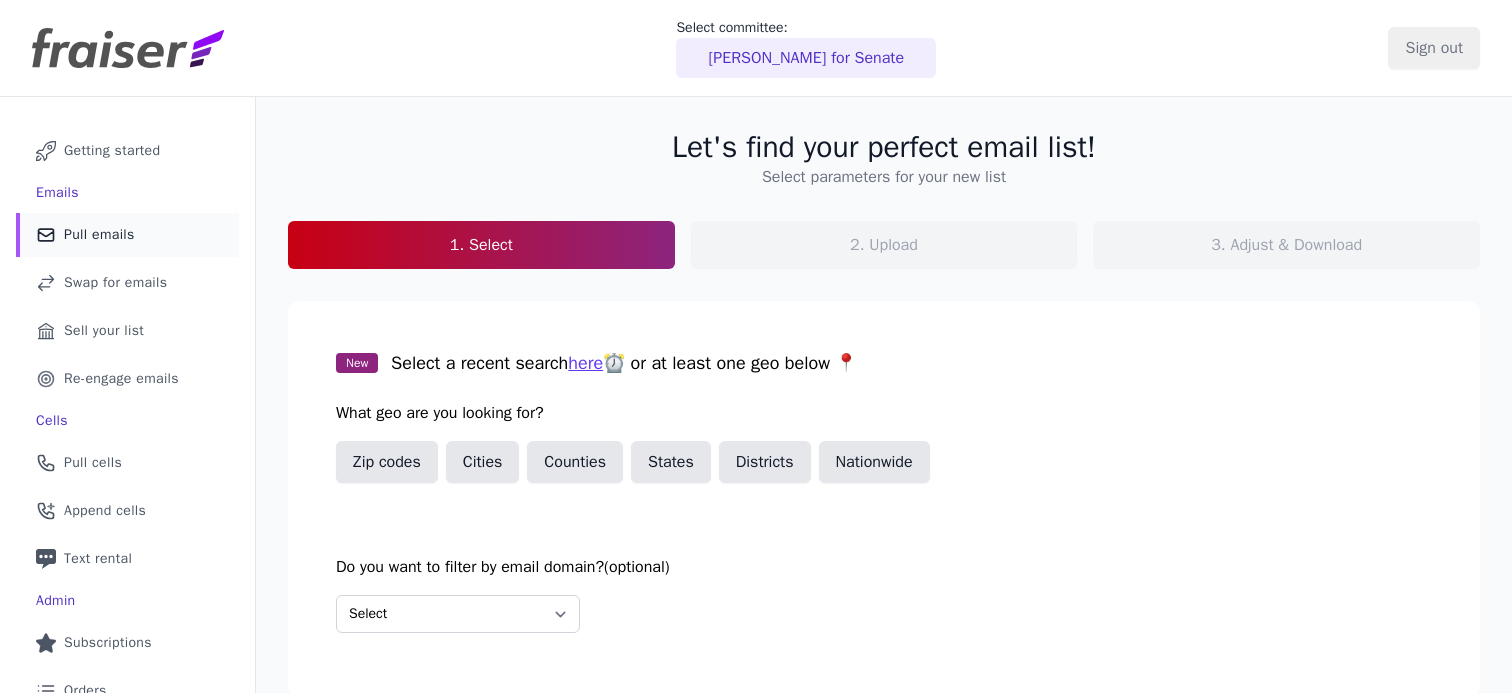 scroll, scrollTop: 0, scrollLeft: 0, axis: both 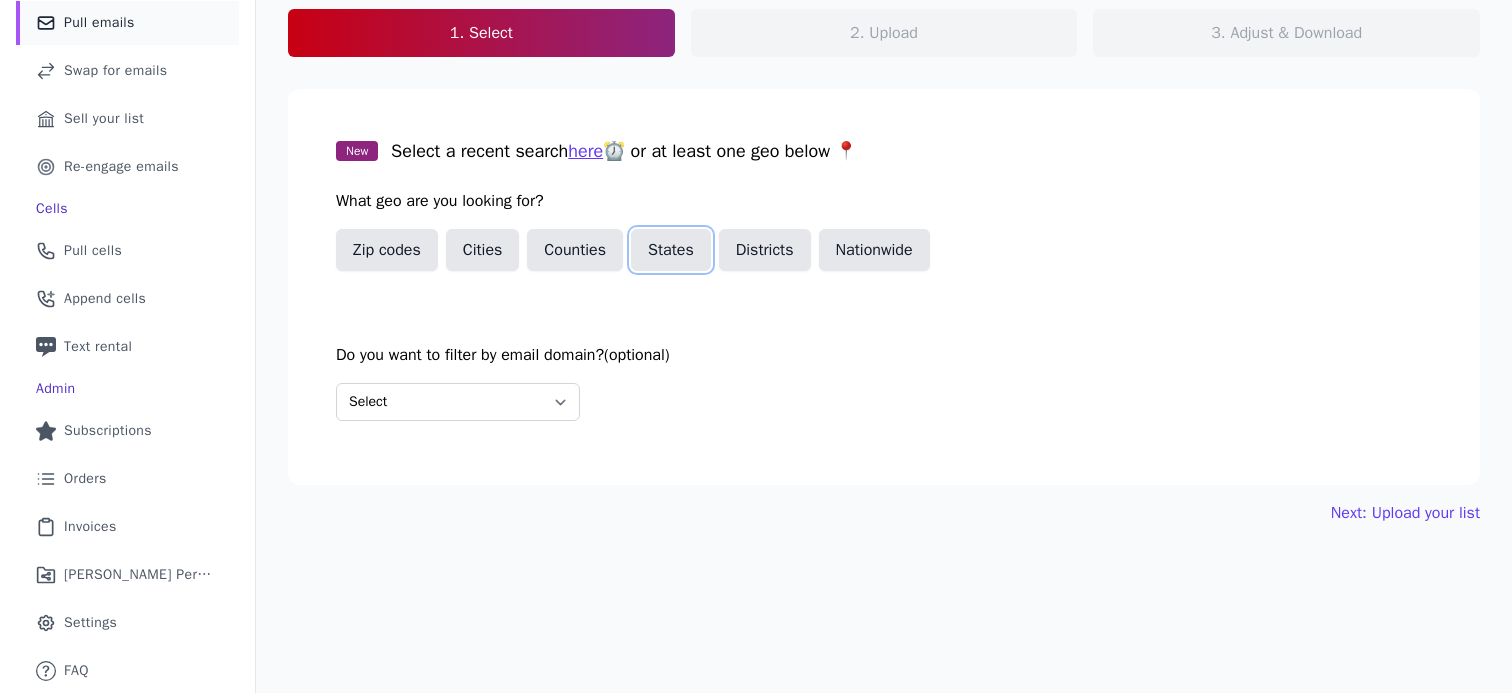 click on "States" at bounding box center [671, 250] 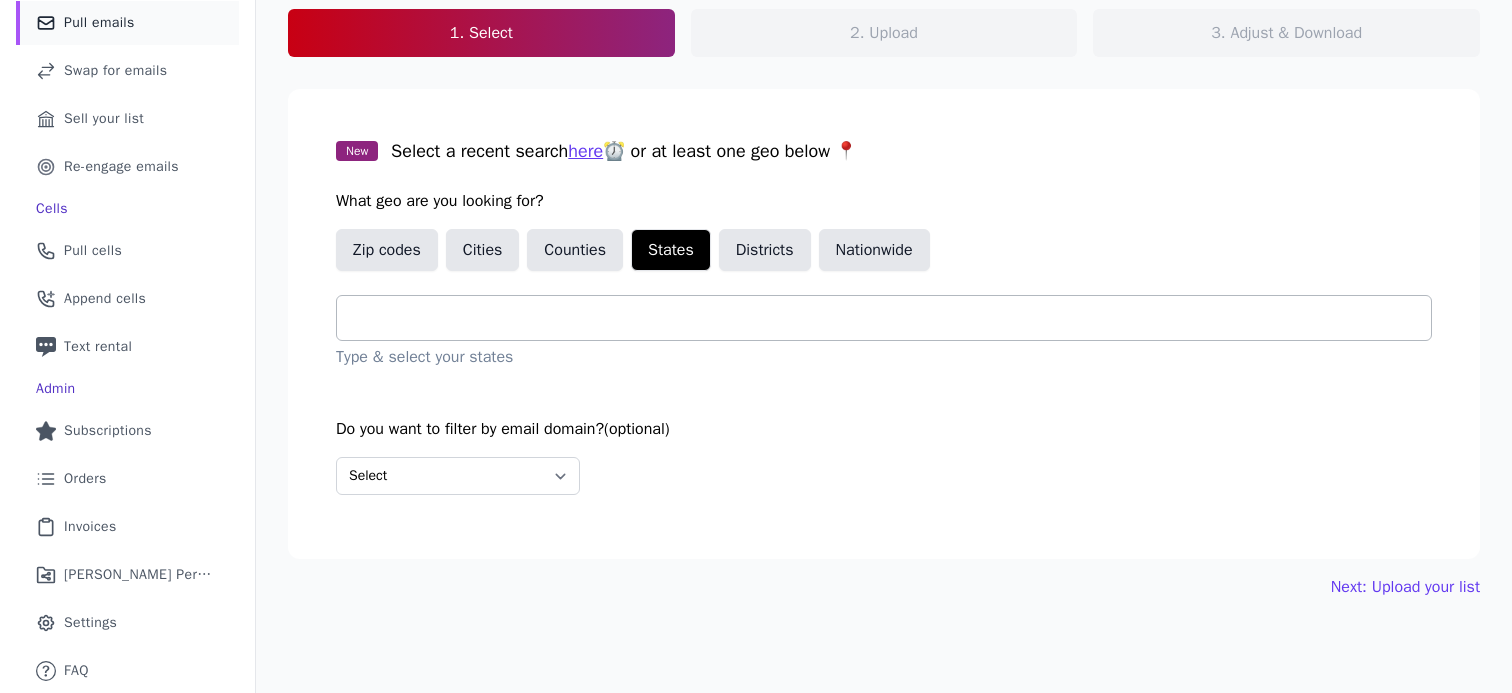 click at bounding box center [892, 318] 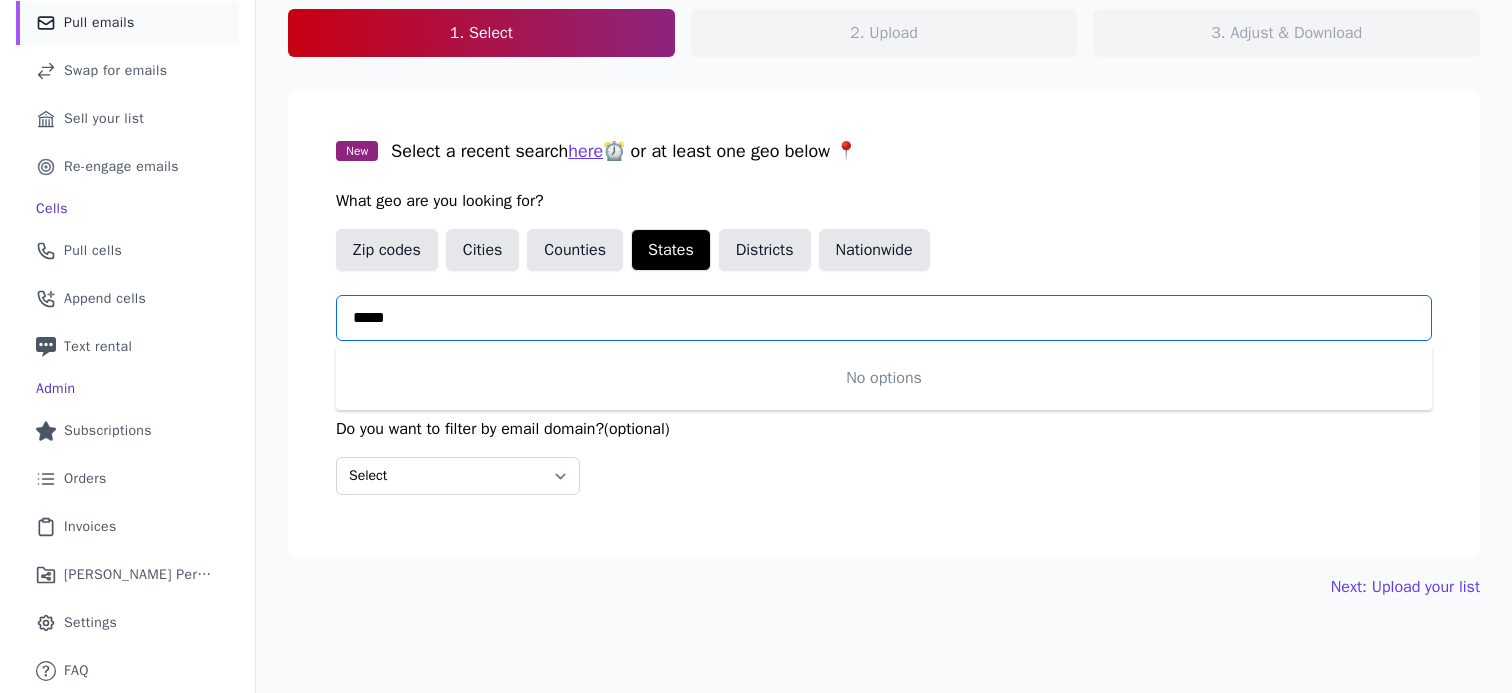 type on "****" 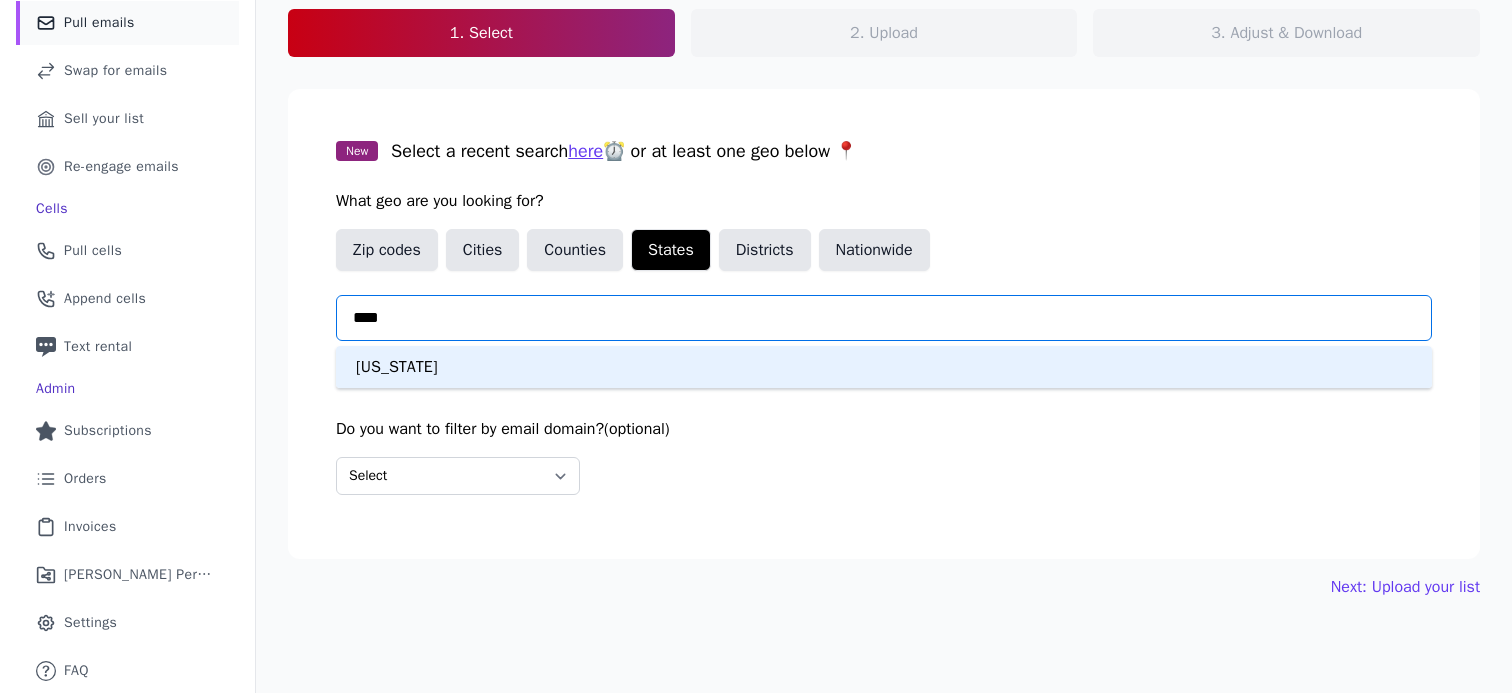 click on "Michigan" at bounding box center [884, 367] 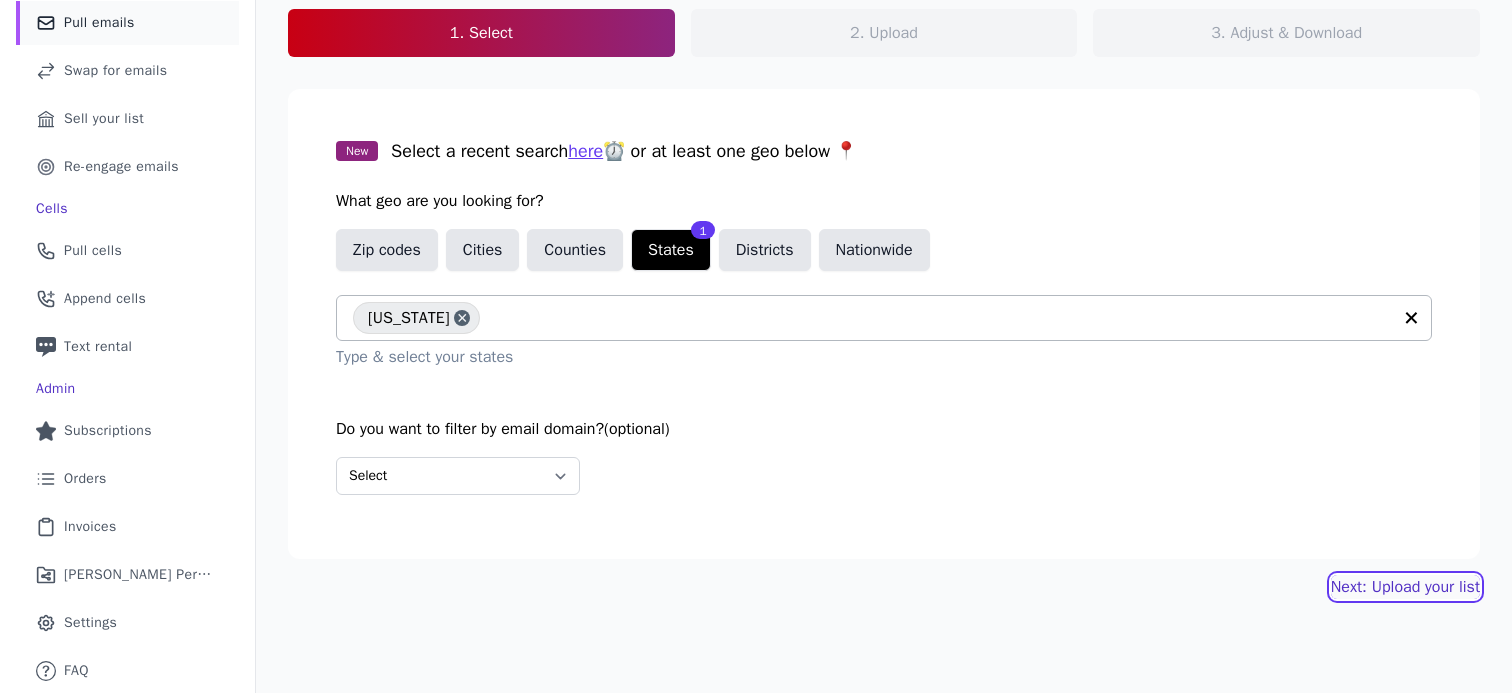 click on "Next: Upload your list" at bounding box center (1405, 587) 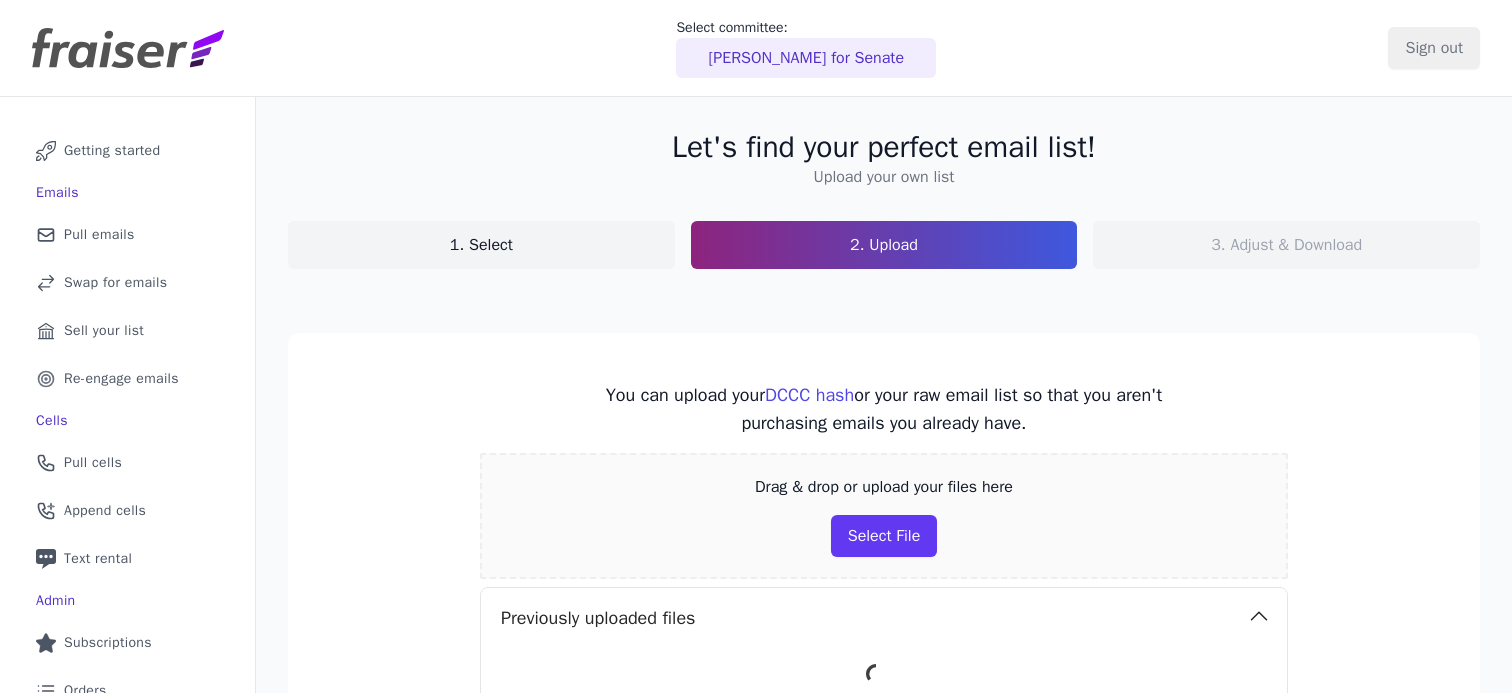 scroll, scrollTop: 0, scrollLeft: 0, axis: both 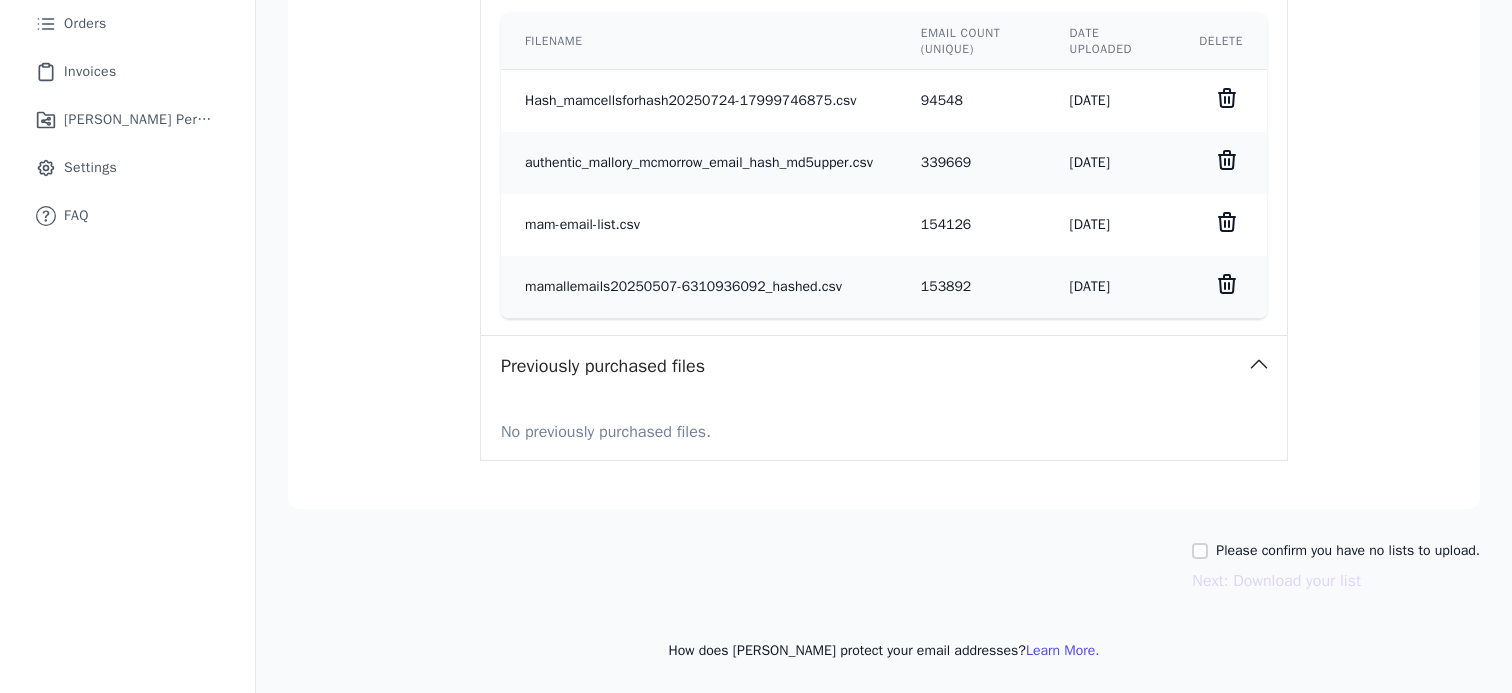 click on "Please confirm you have no lists to upload." at bounding box center [1348, 551] 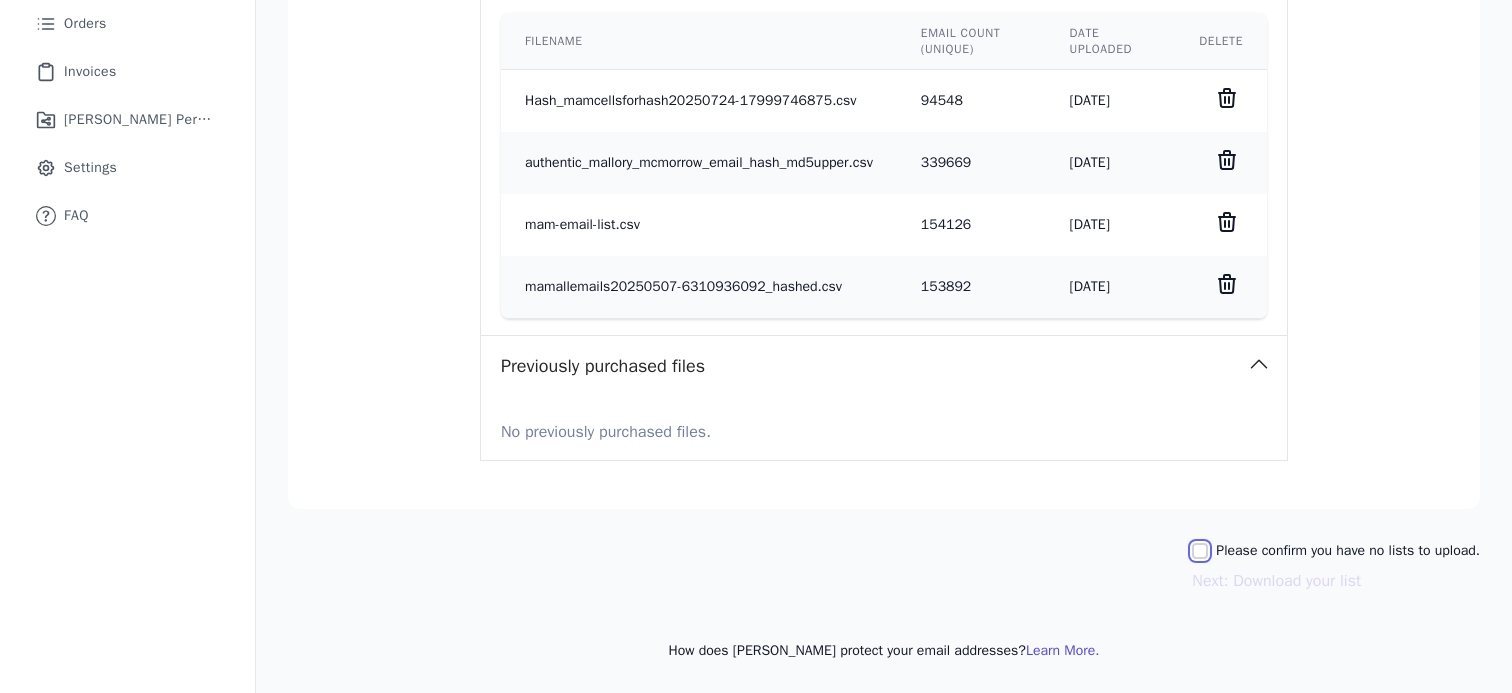 click on "Please confirm you have no lists to upload." at bounding box center [1200, 551] 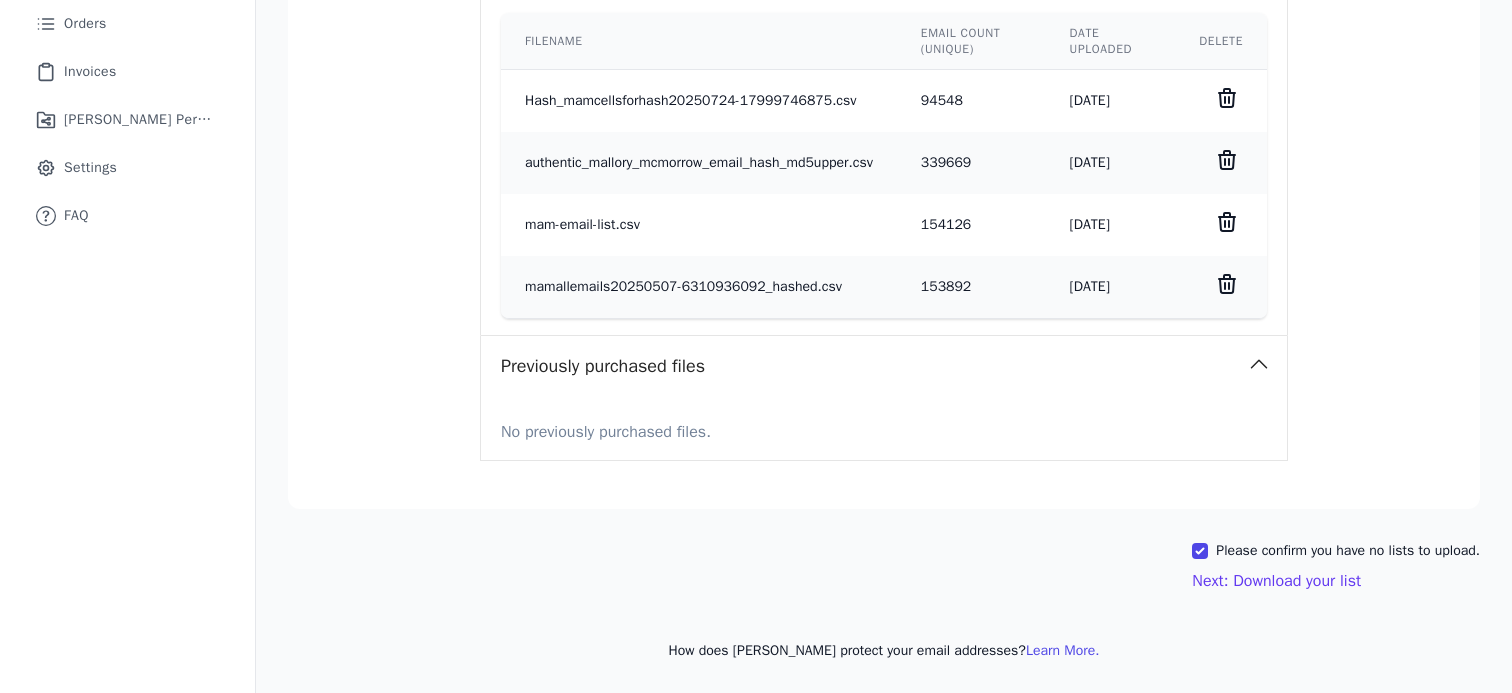 click on "Please confirm you have no lists to upload." at bounding box center [1348, 551] 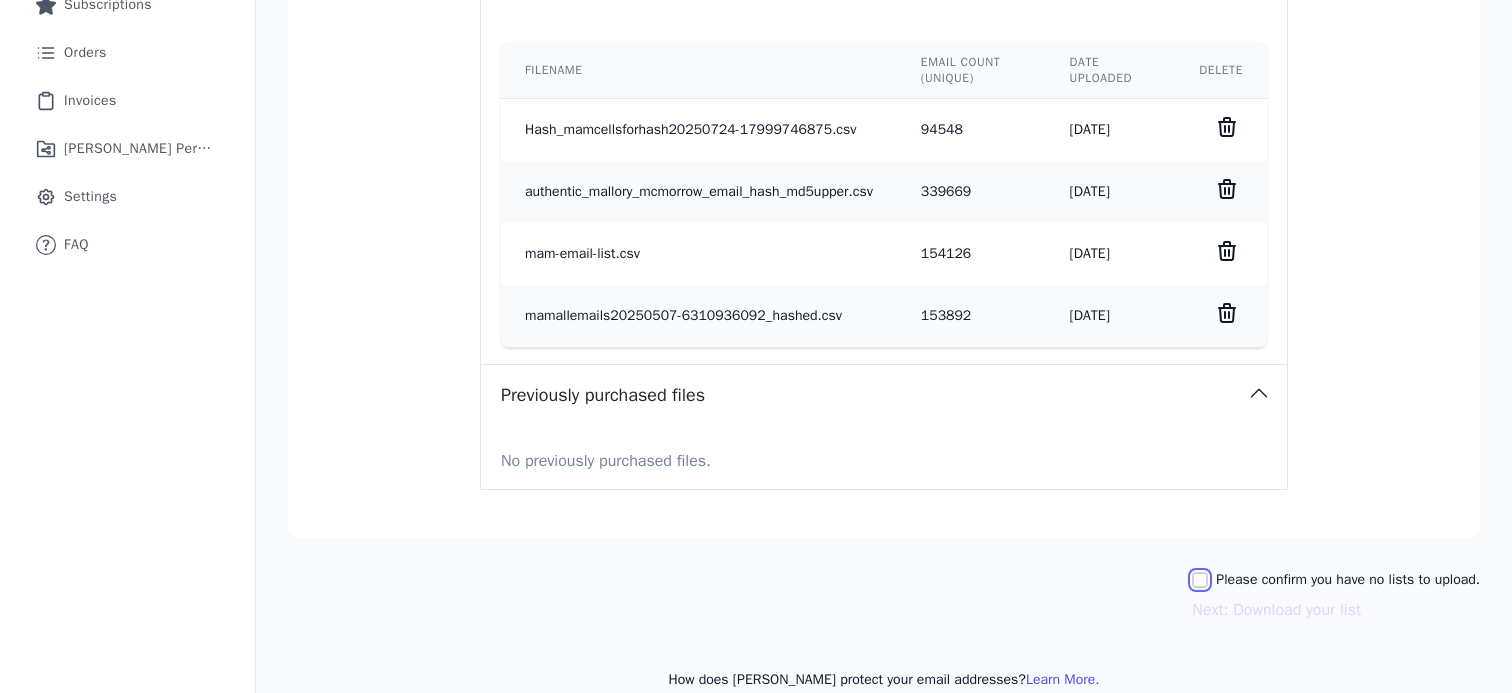 scroll, scrollTop: 679, scrollLeft: 0, axis: vertical 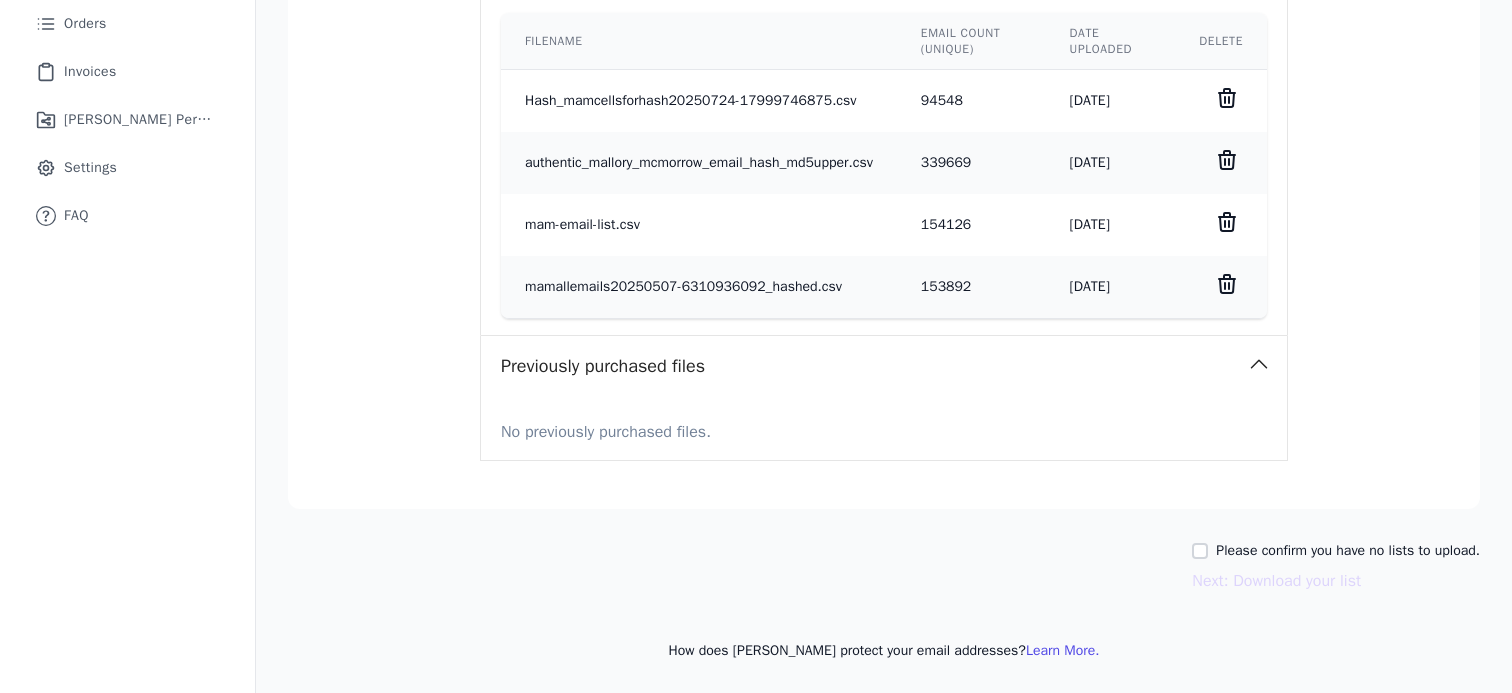 click on "Please confirm you have no lists to upload." at bounding box center [1348, 551] 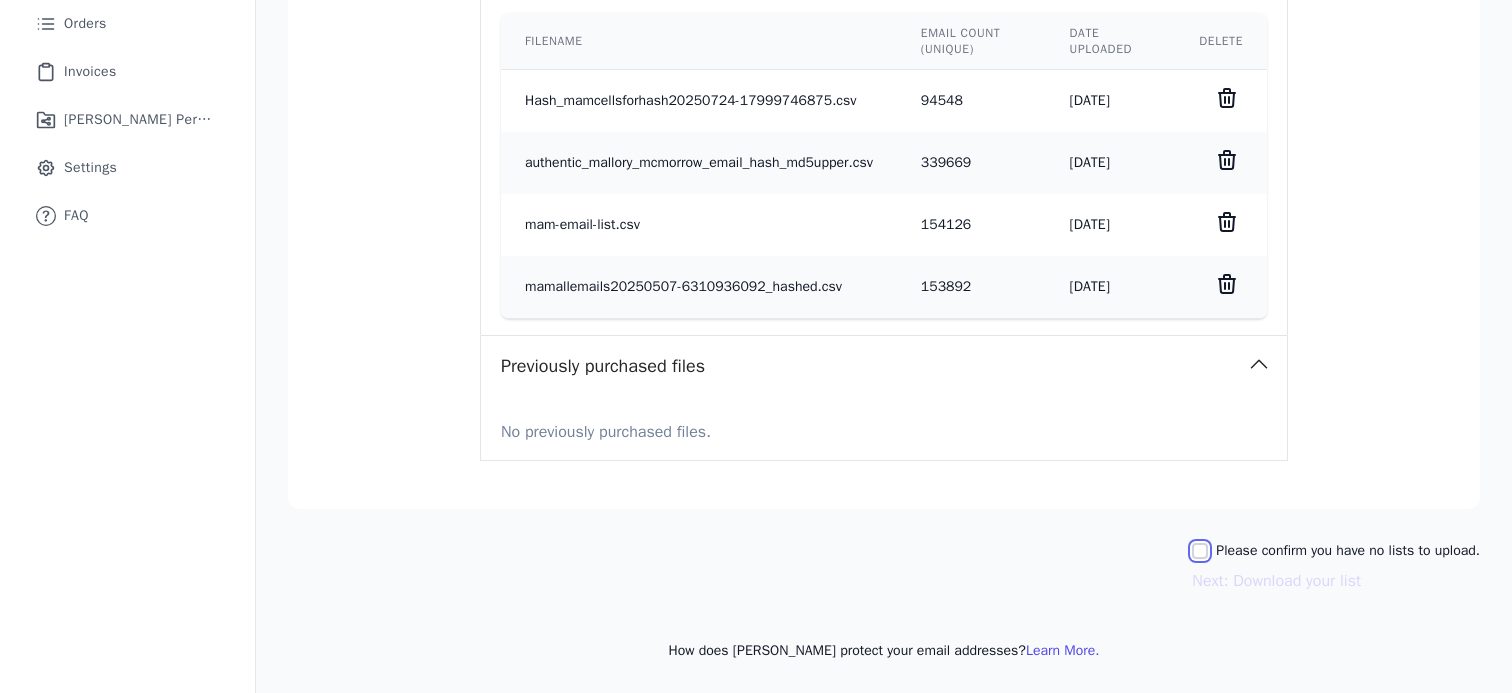 click on "Please confirm you have no lists to upload." at bounding box center (1200, 551) 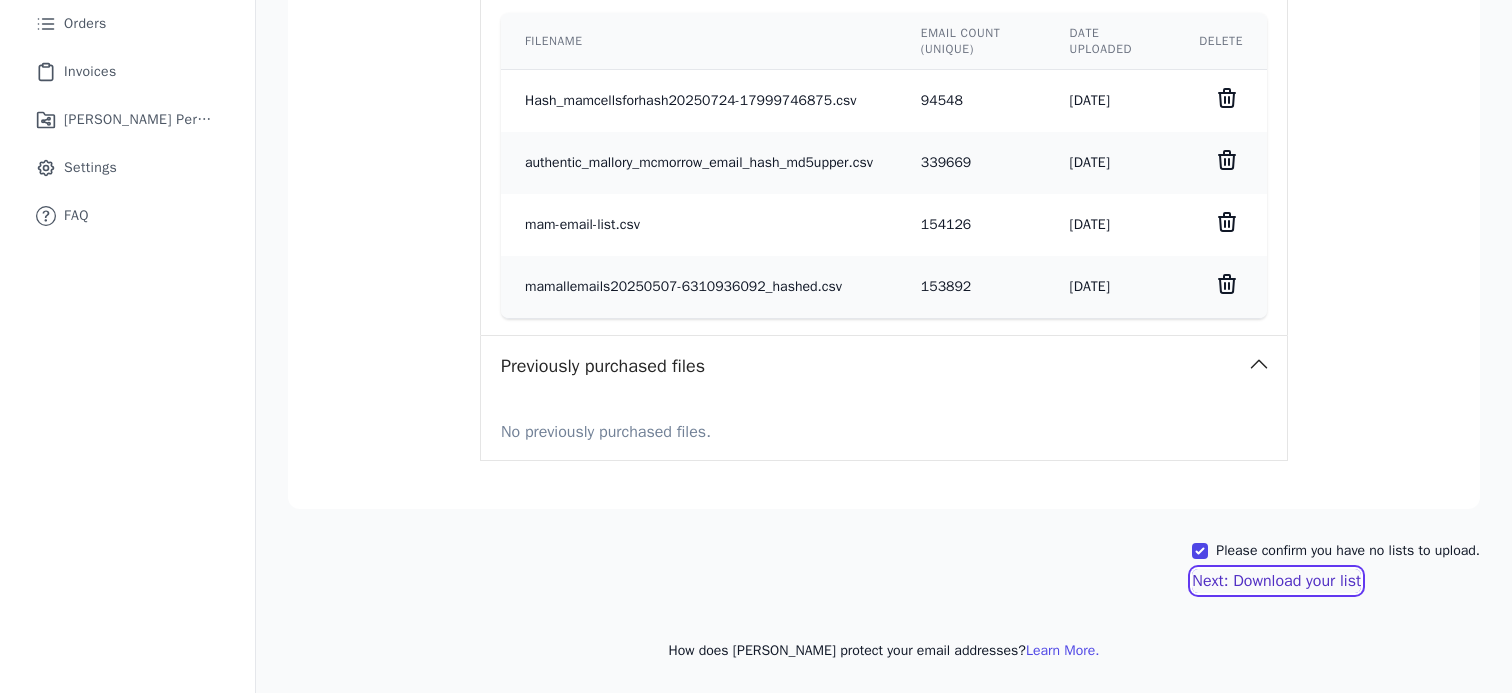 click on "Next: Download your list" at bounding box center (1276, 581) 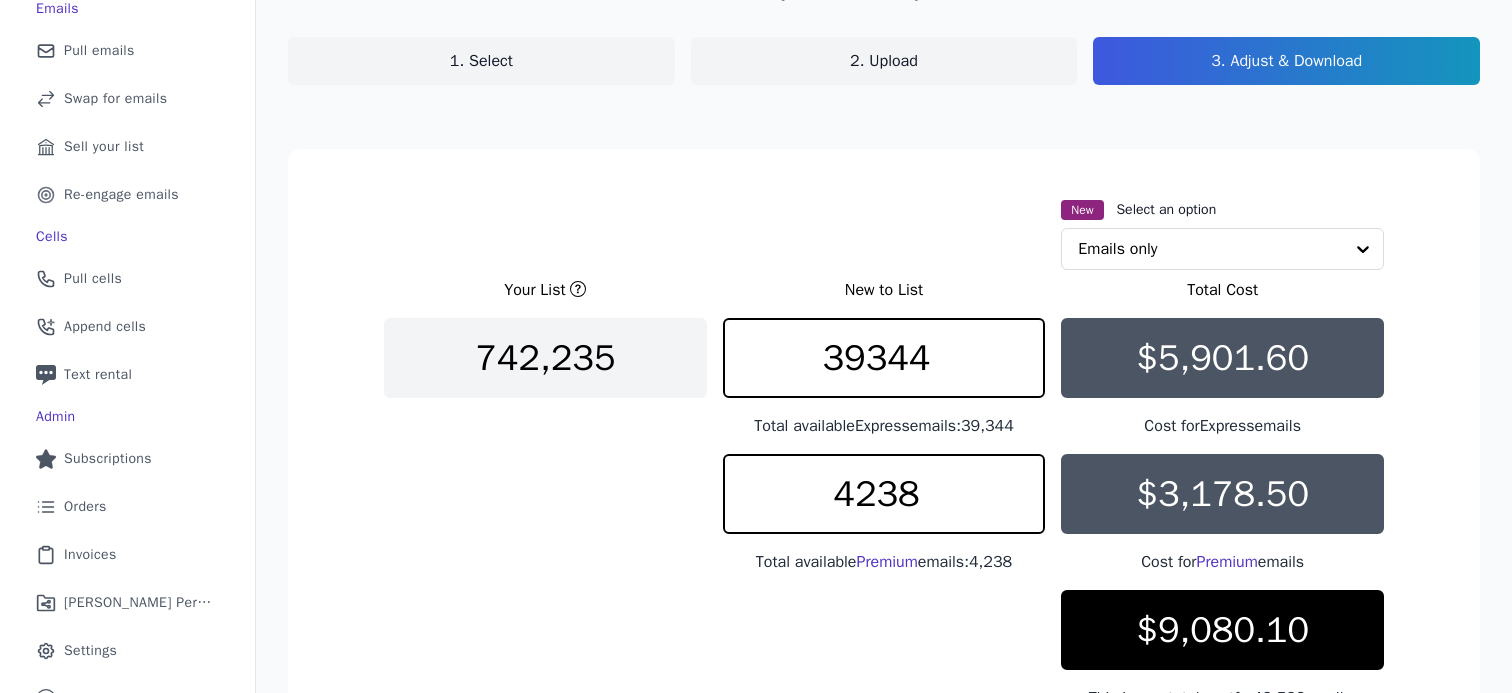 scroll, scrollTop: 185, scrollLeft: 0, axis: vertical 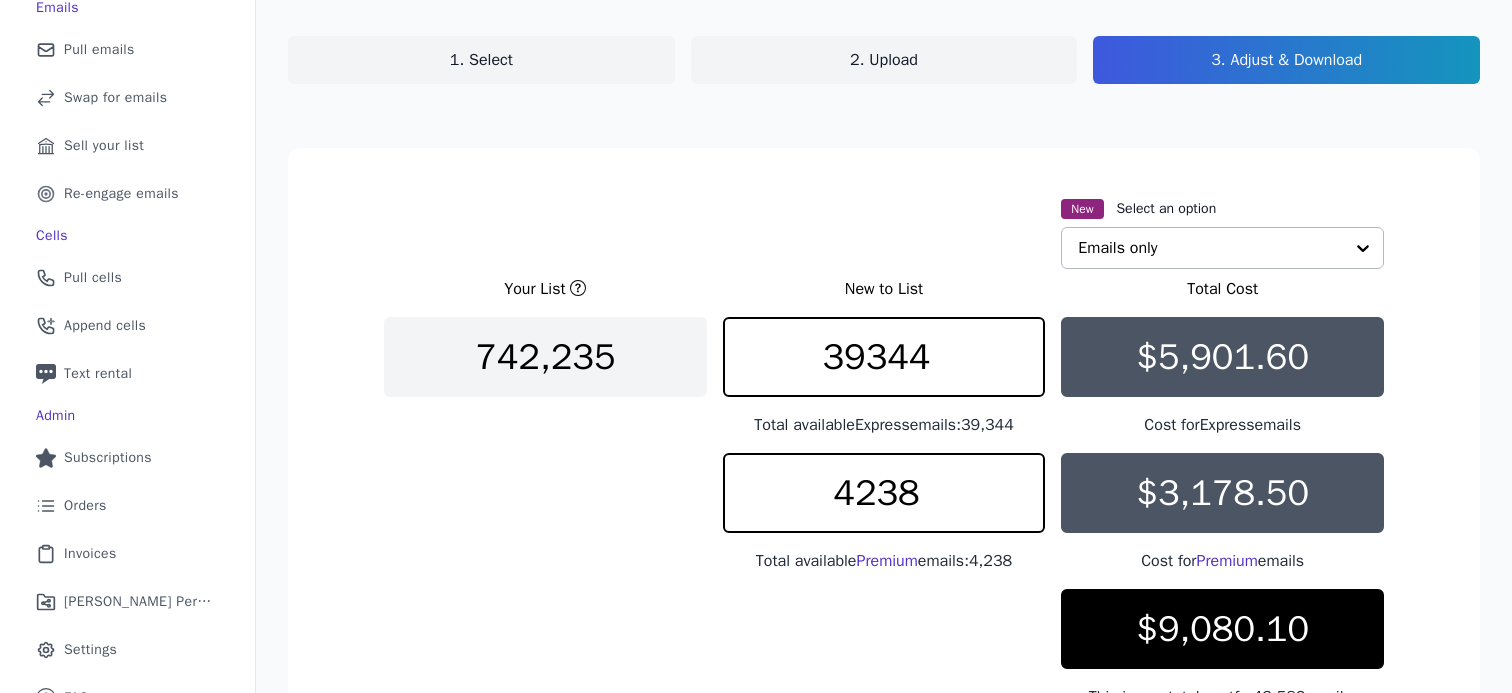 click 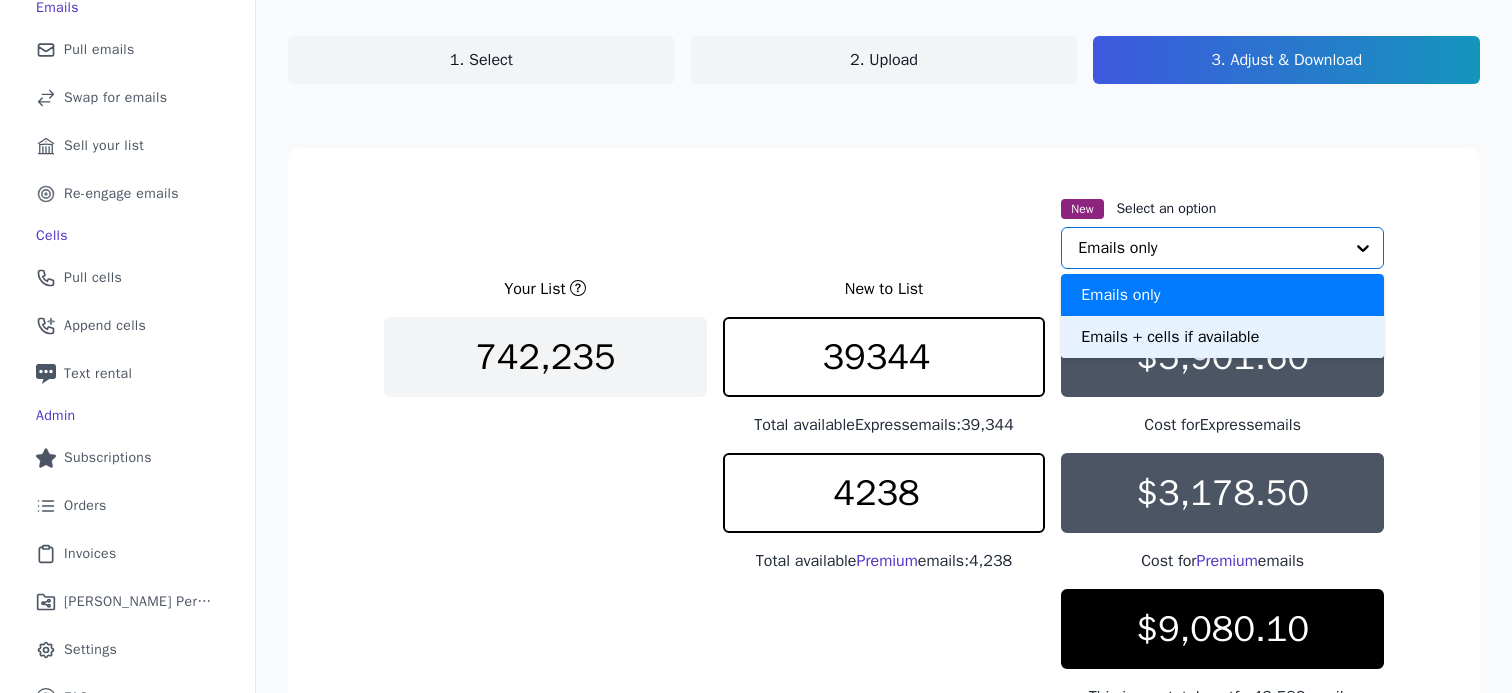 click on "Emails + cells if available" at bounding box center [1222, 337] 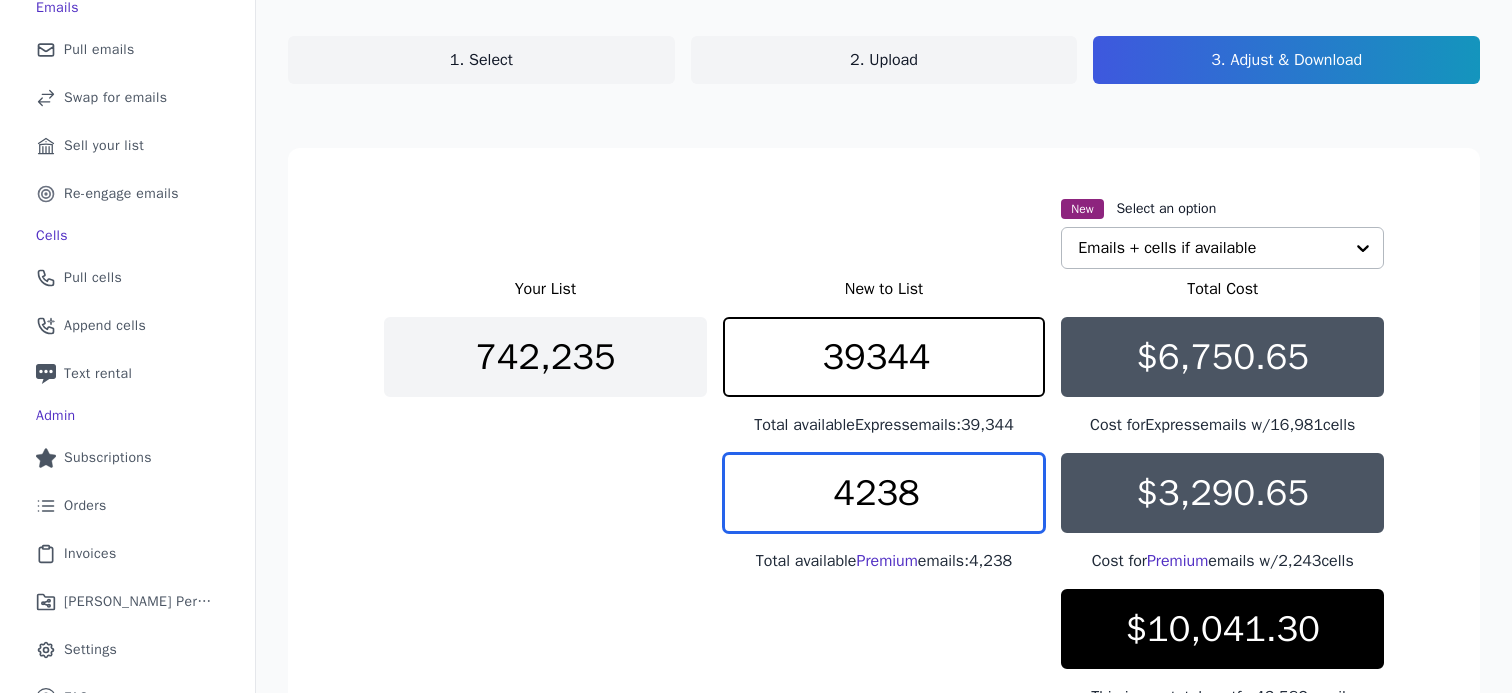 click on "4238" at bounding box center [884, 493] 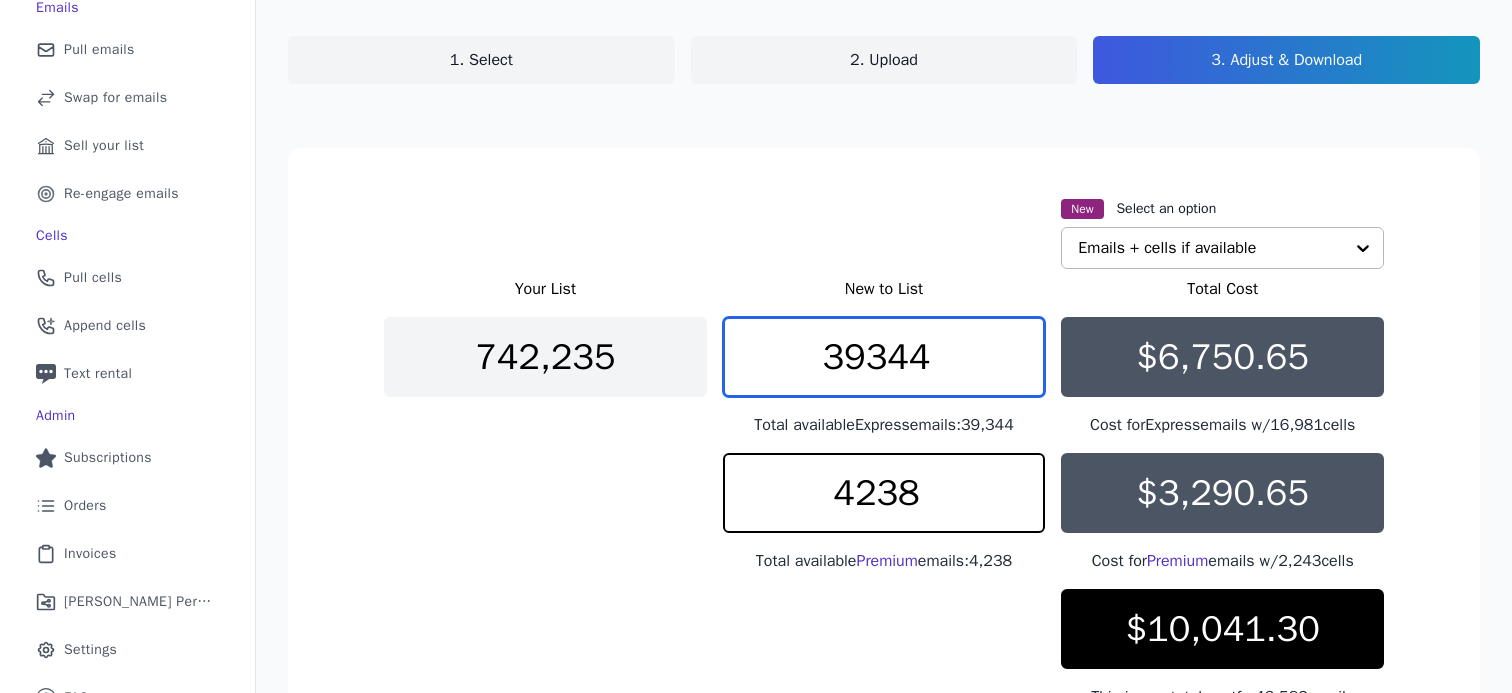 click on "39344" at bounding box center [884, 357] 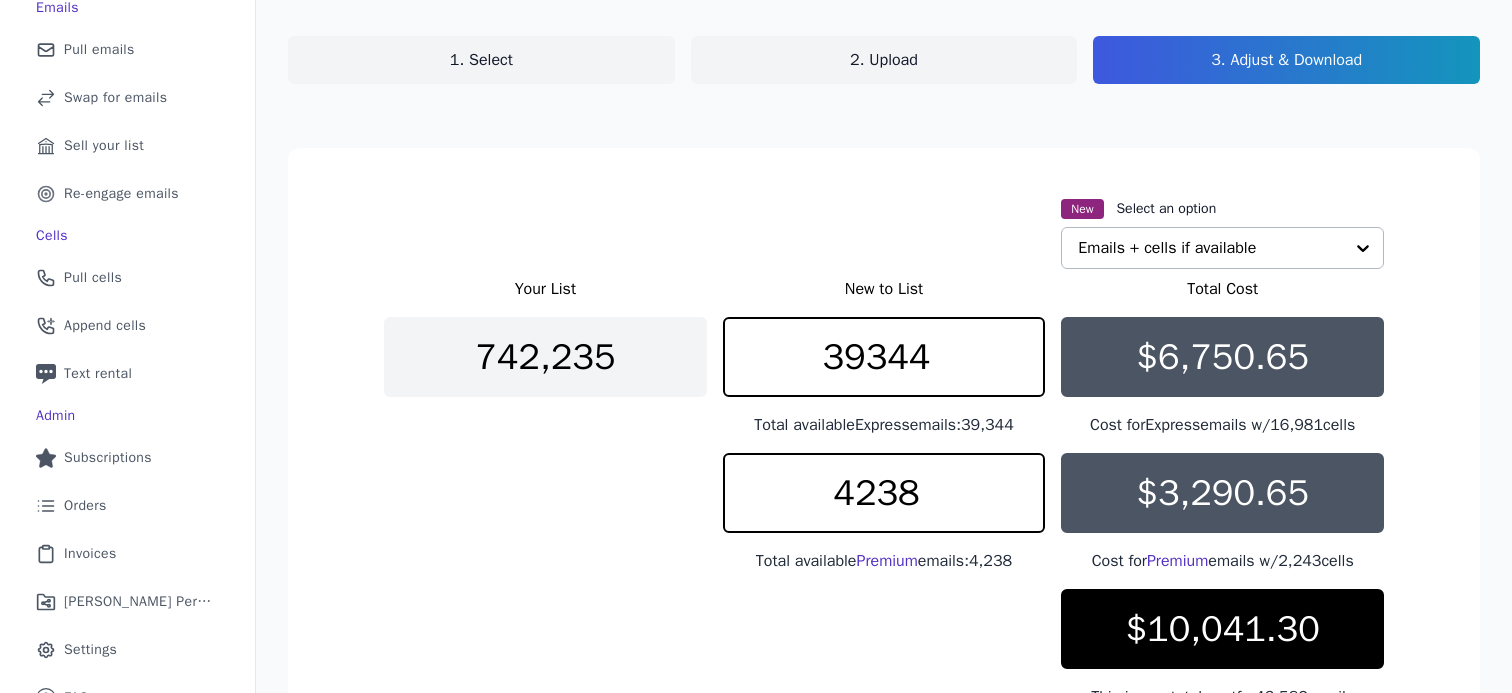 click on "$6,750.65" at bounding box center (1222, 357) 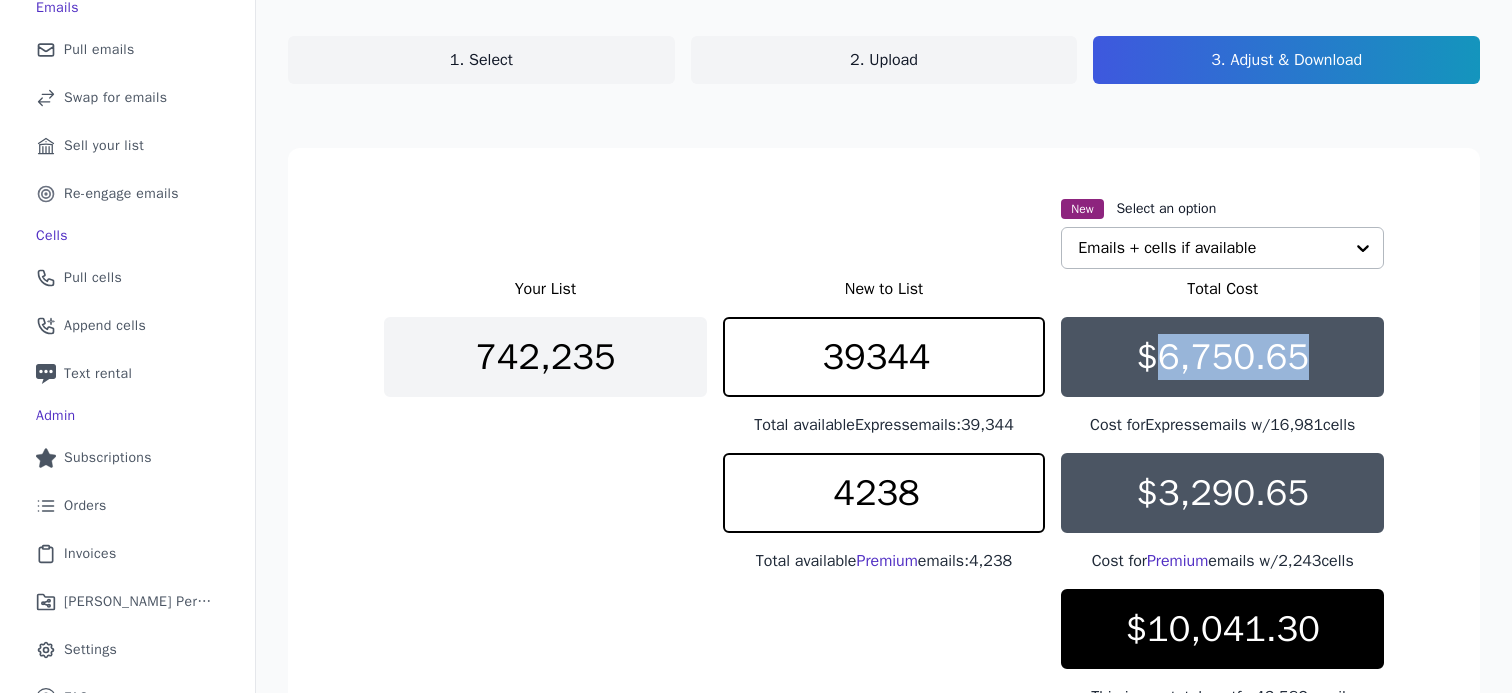 click on "$6,750.65" at bounding box center (1222, 357) 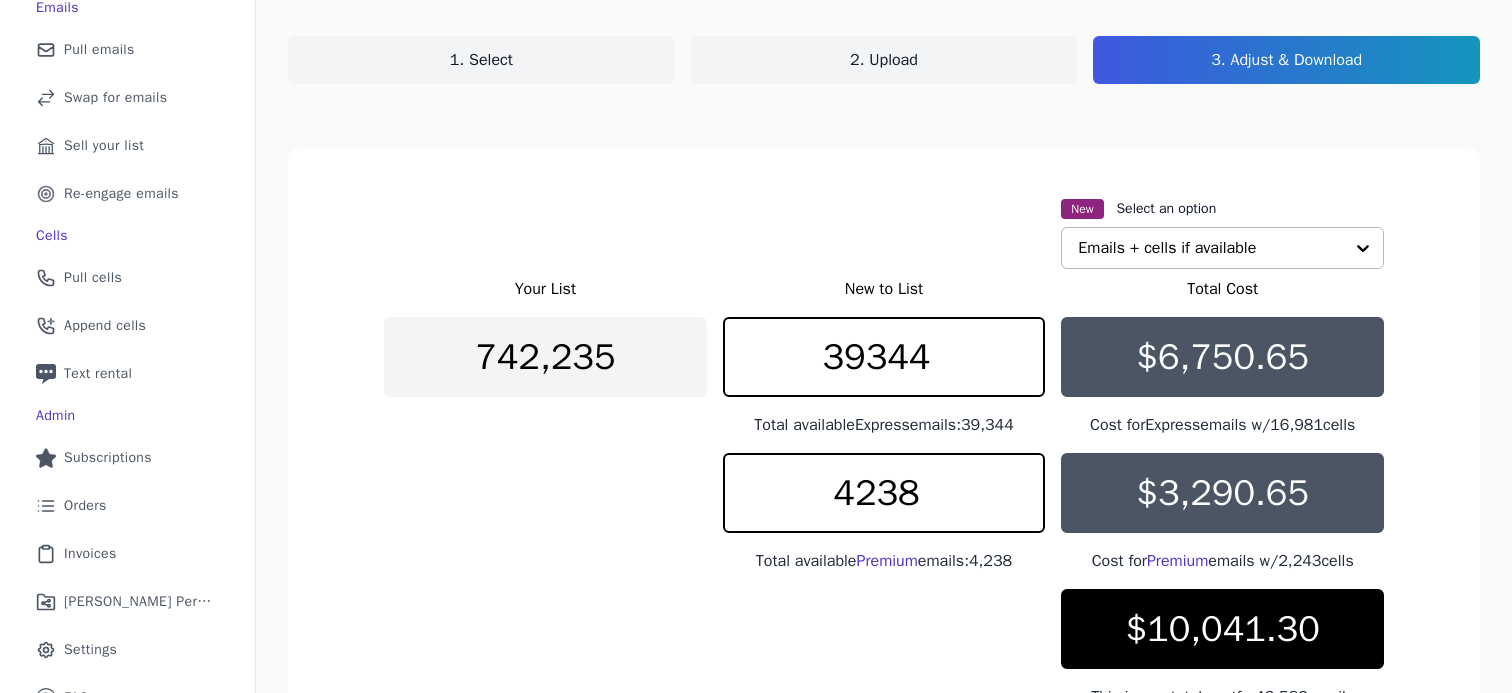 click on "$6,750.65" at bounding box center [1222, 357] 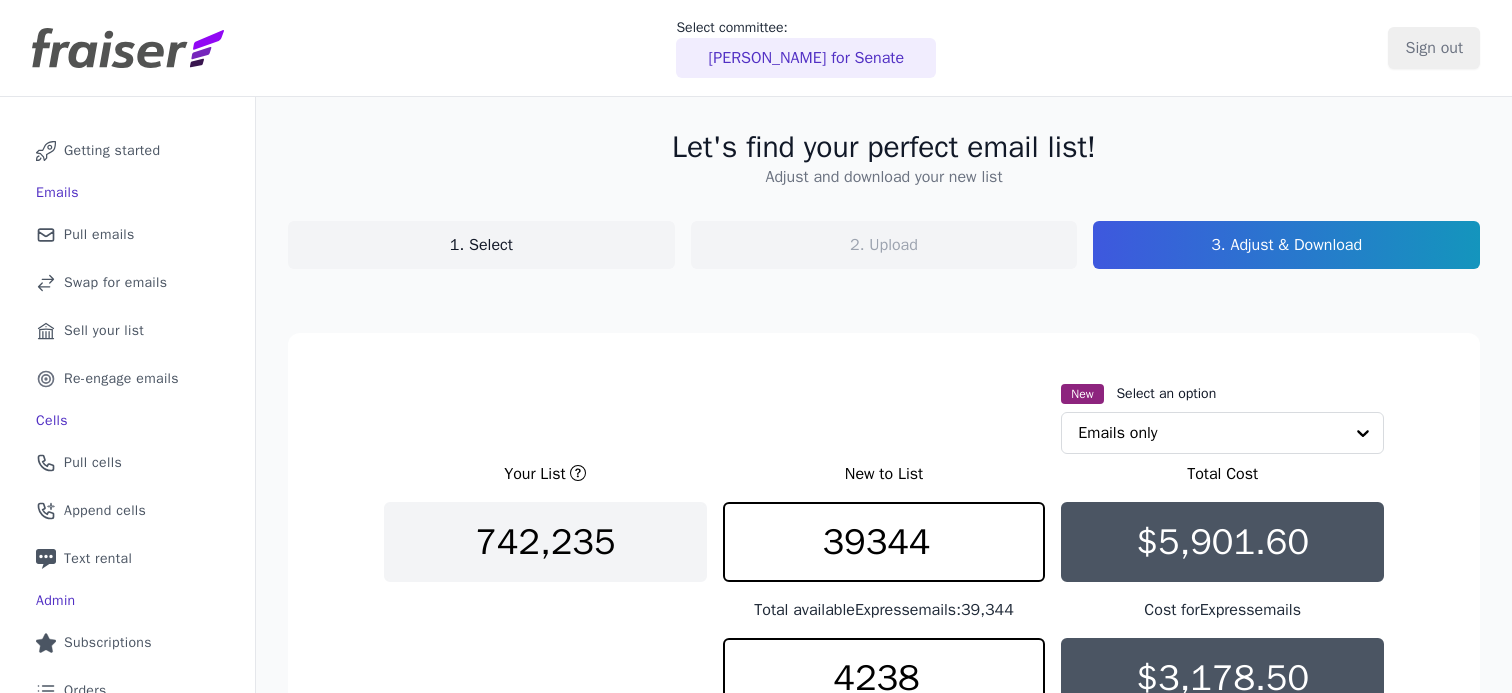 scroll, scrollTop: 0, scrollLeft: 0, axis: both 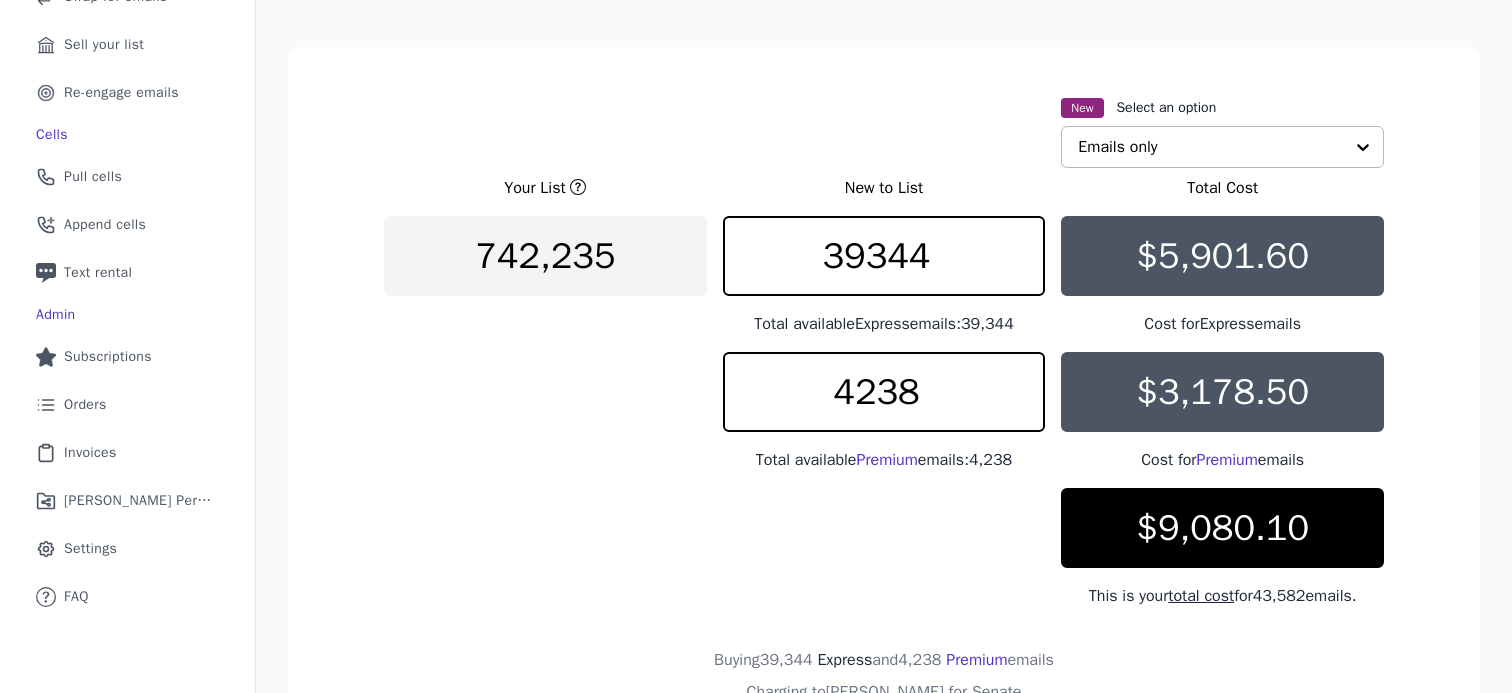 click 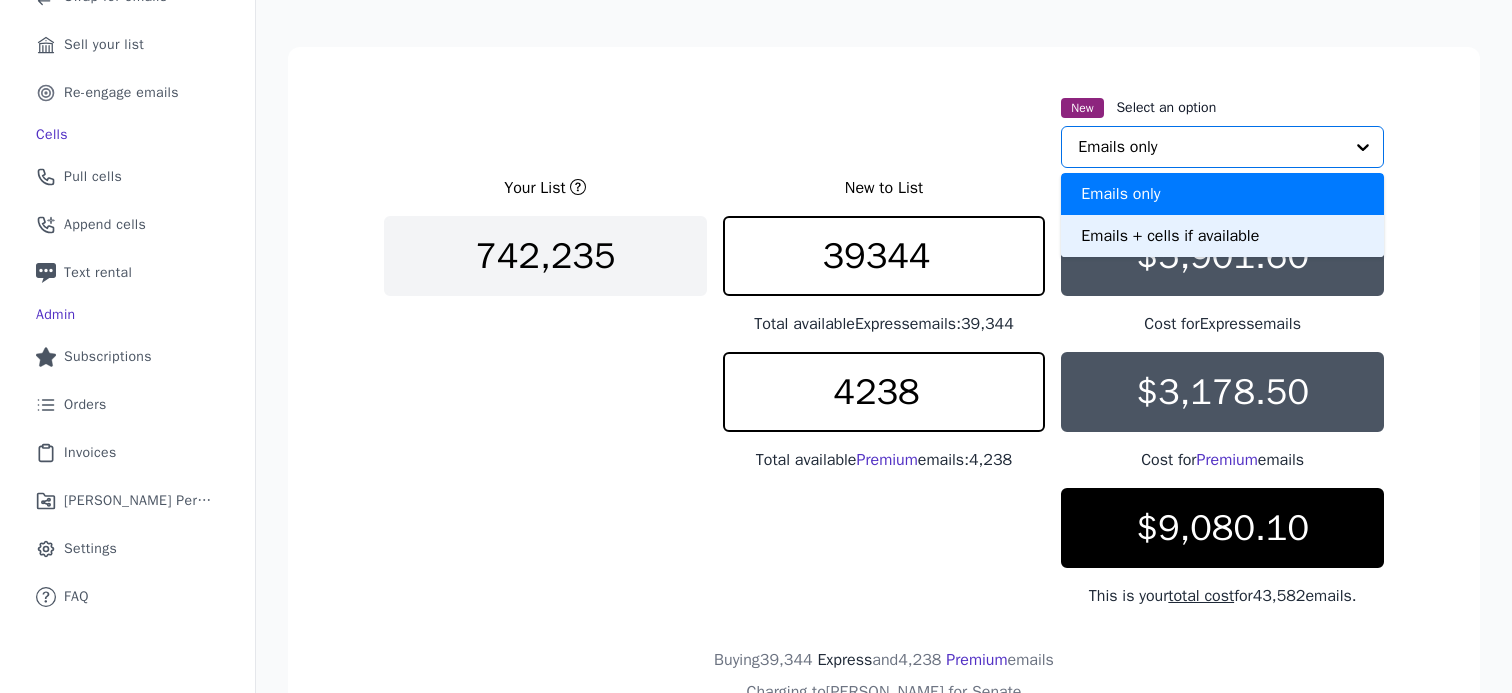 click on "Emails + cells if available" at bounding box center [1222, 236] 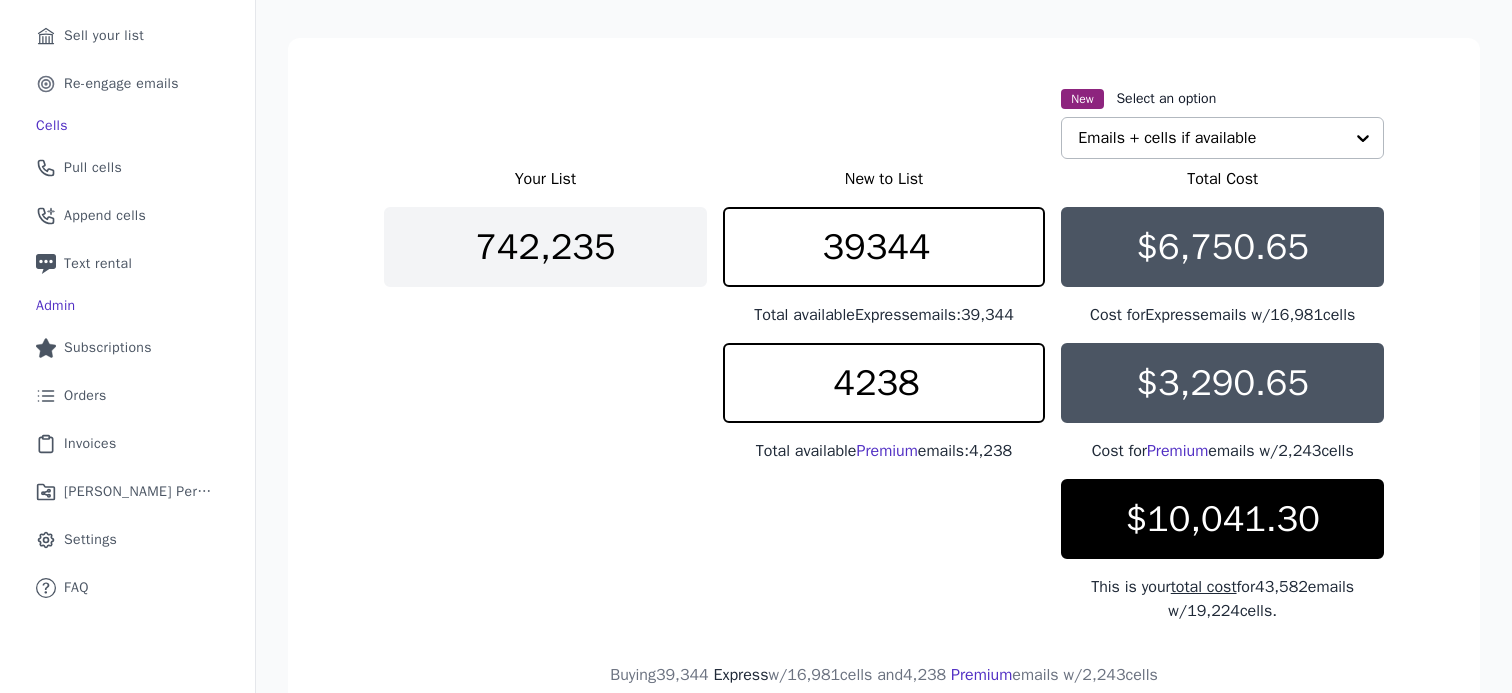 scroll, scrollTop: 304, scrollLeft: 0, axis: vertical 